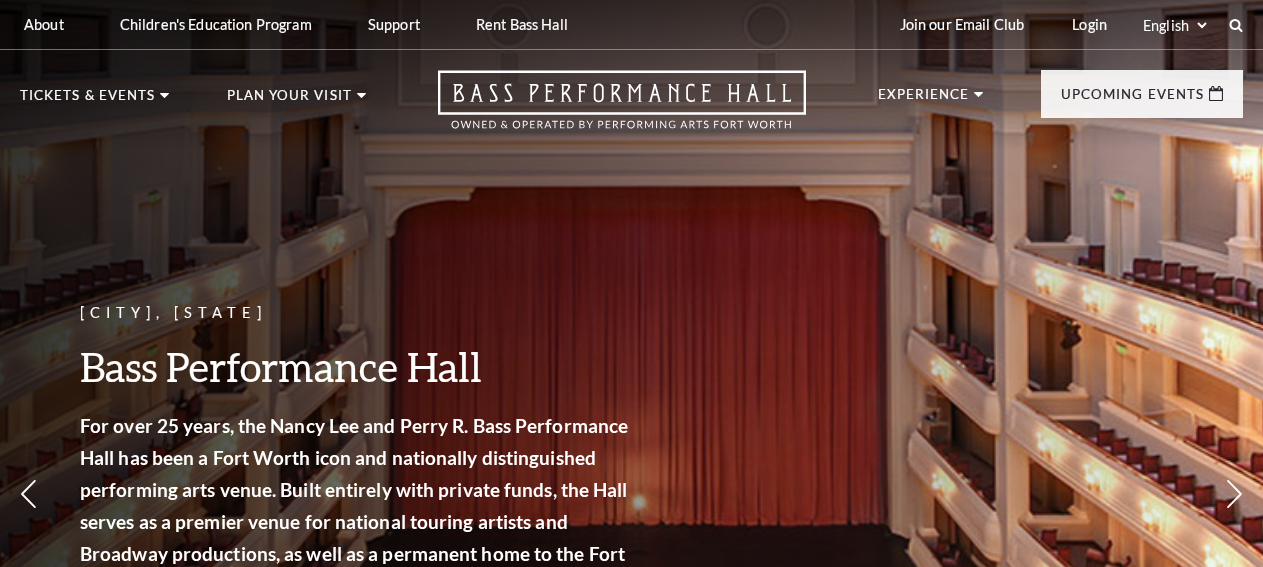 scroll, scrollTop: 0, scrollLeft: 0, axis: both 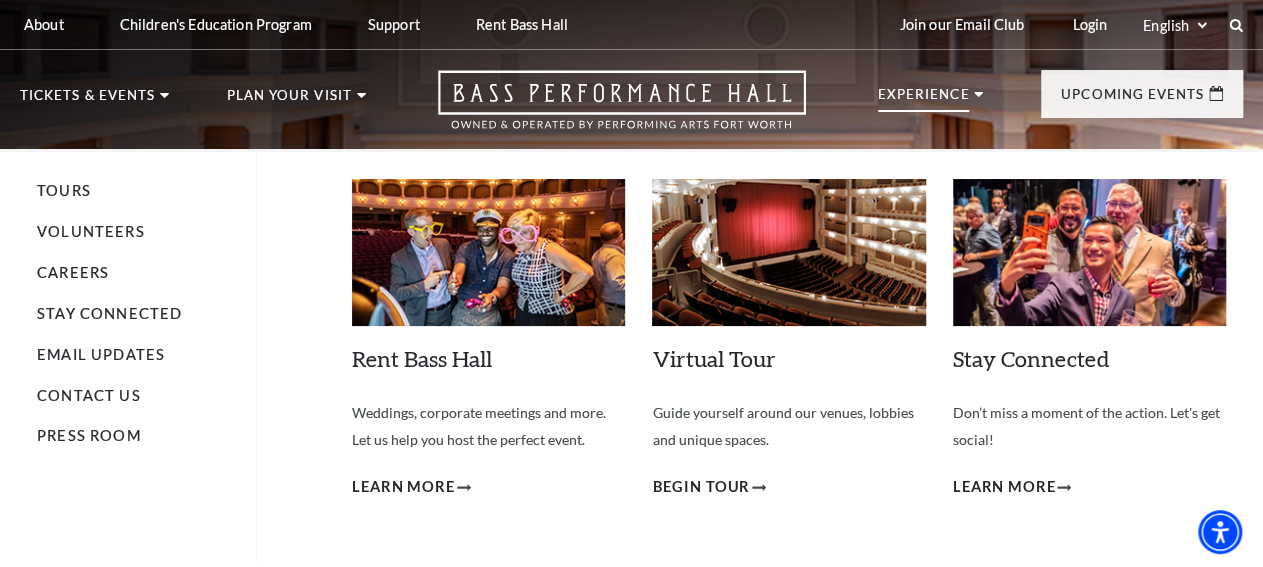 click on "Experience" at bounding box center [924, 100] 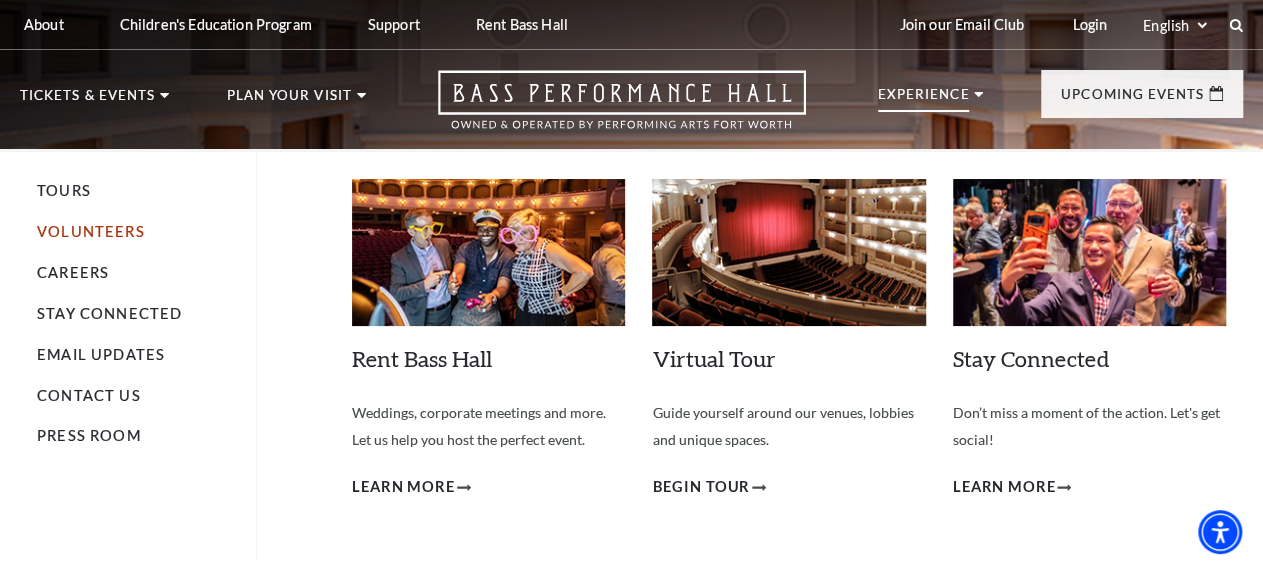 click on "Volunteers" at bounding box center [91, 231] 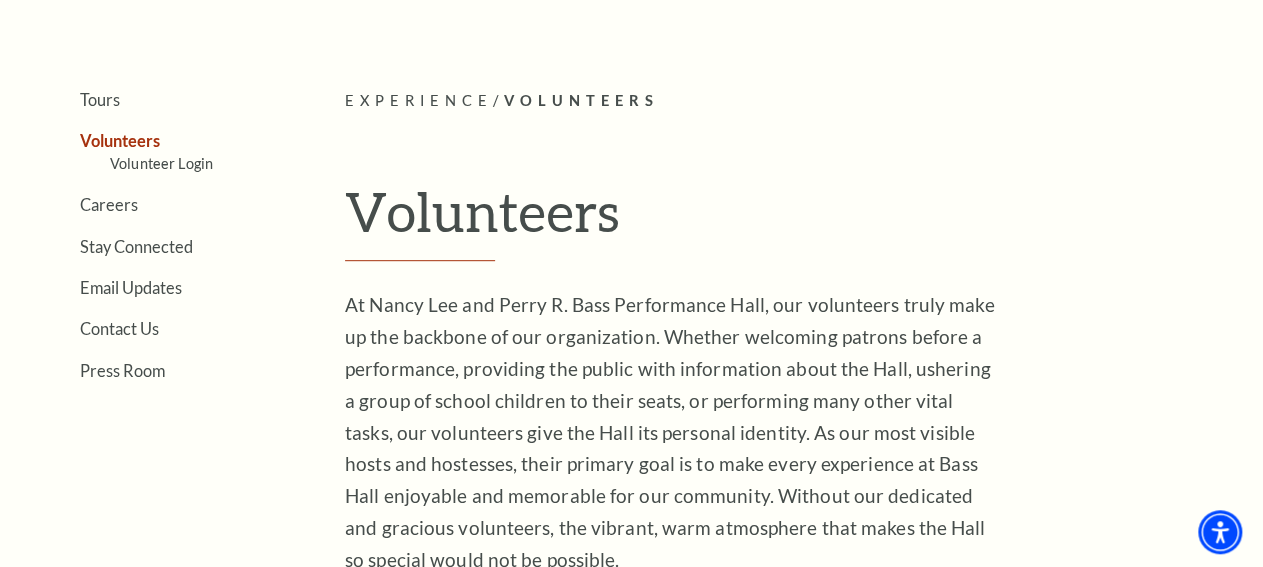 scroll, scrollTop: 416, scrollLeft: 0, axis: vertical 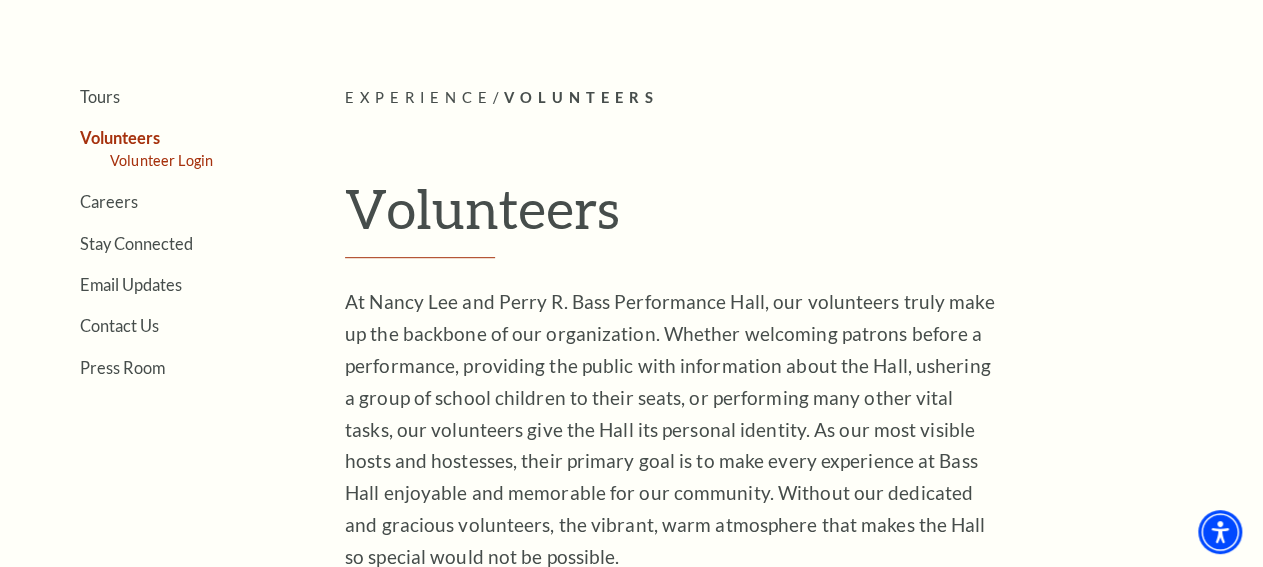 click on "Volunteer Login" at bounding box center (161, 160) 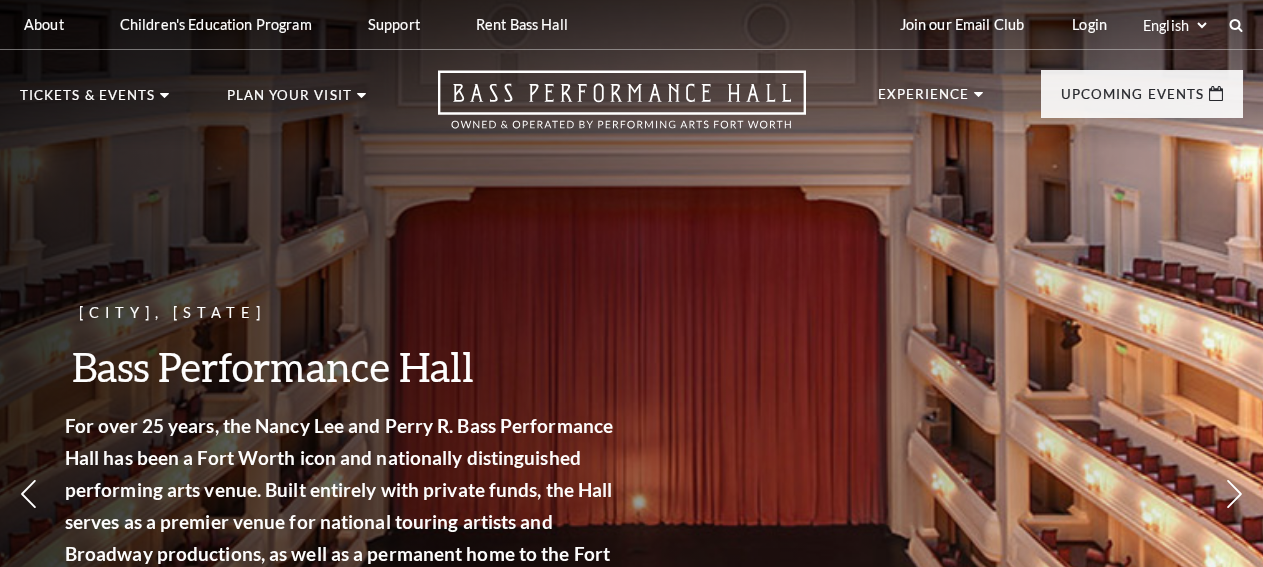 scroll, scrollTop: 0, scrollLeft: 0, axis: both 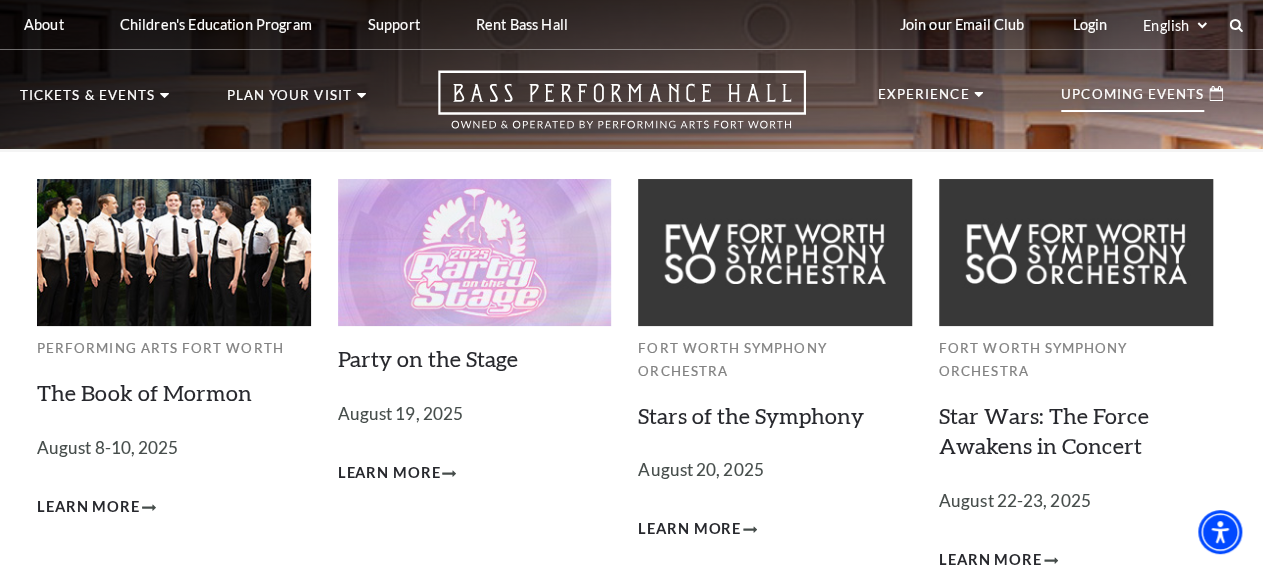 click on "Upcoming Events" at bounding box center [1132, 100] 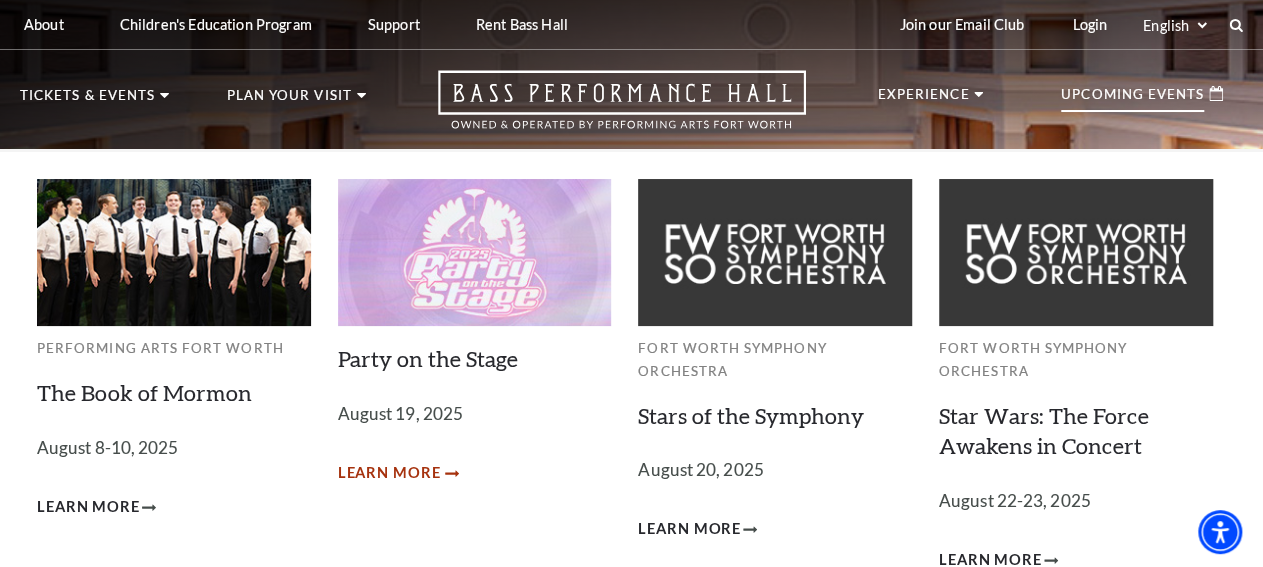 click on "Learn More" at bounding box center (389, 473) 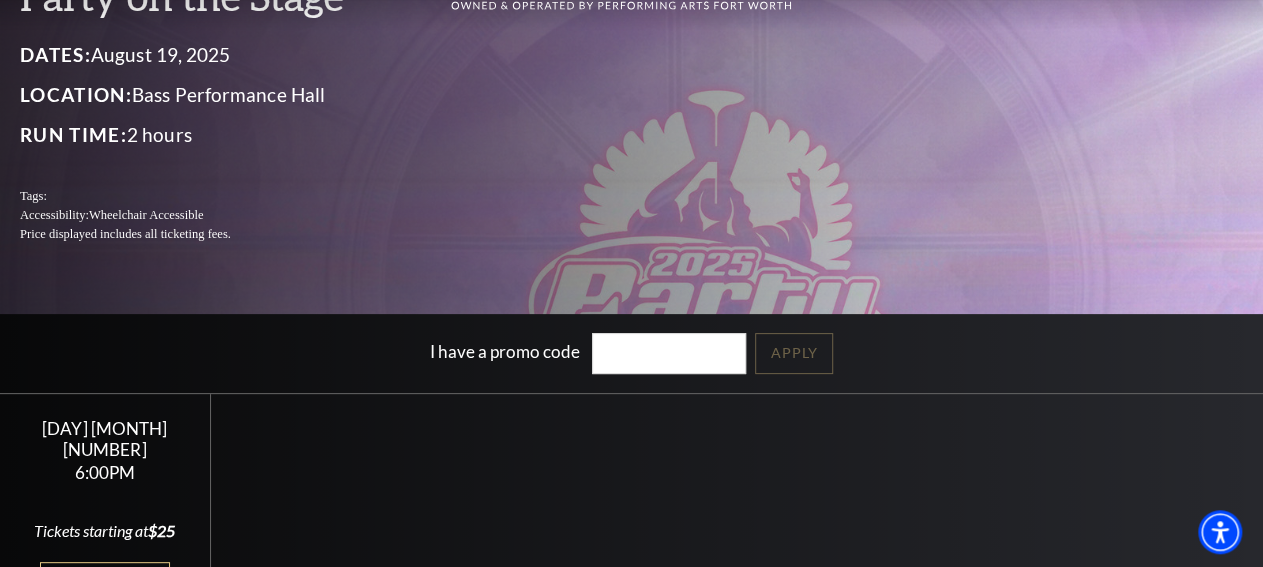 scroll, scrollTop: 0, scrollLeft: 0, axis: both 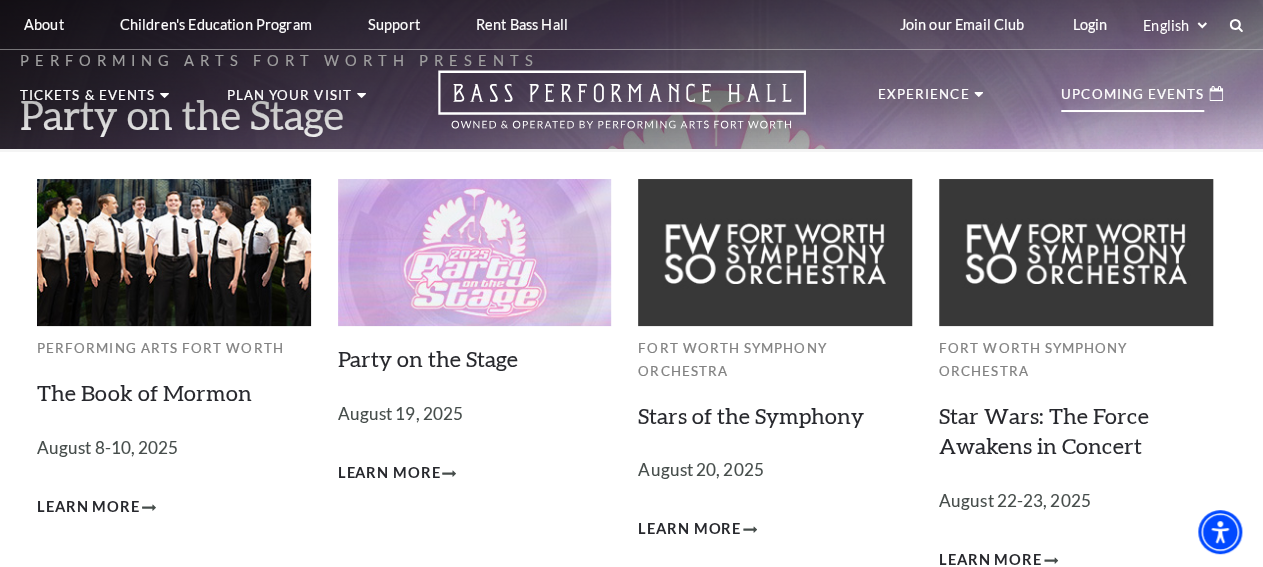 click on "Upcoming Events" at bounding box center (1132, 100) 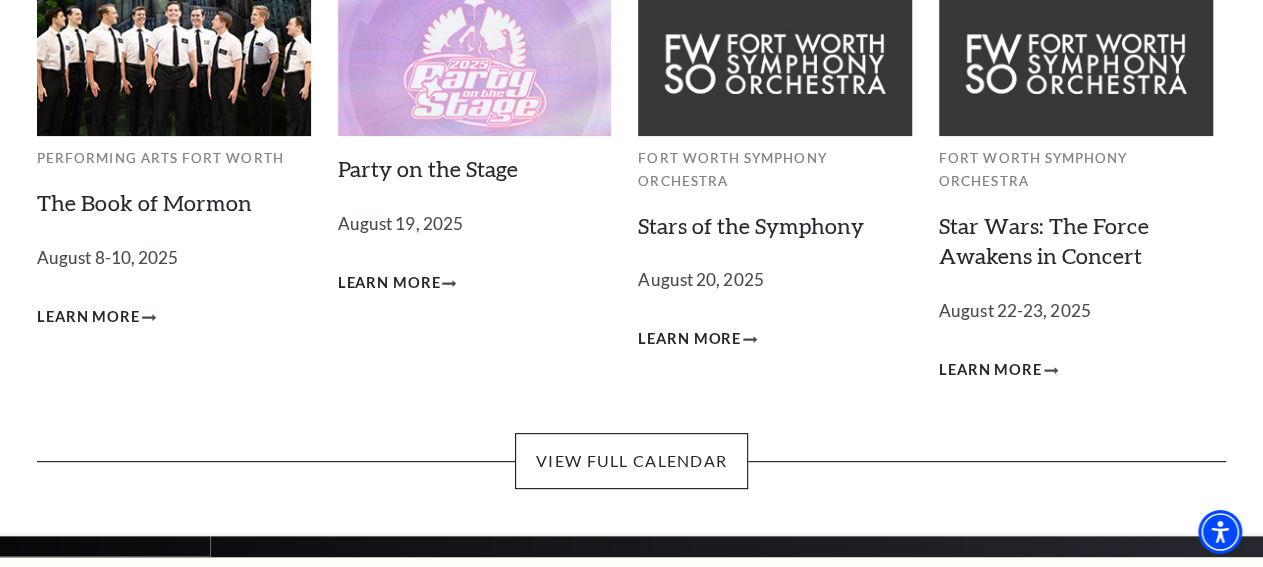 scroll, scrollTop: 208, scrollLeft: 0, axis: vertical 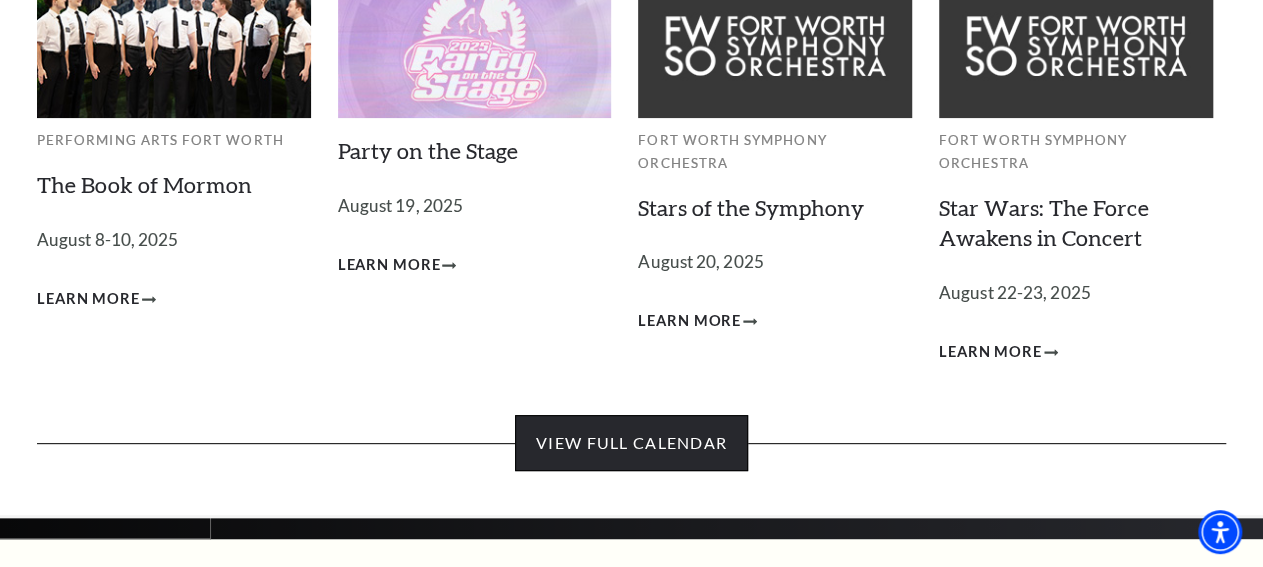 click on "View Full Calendar" at bounding box center (631, 443) 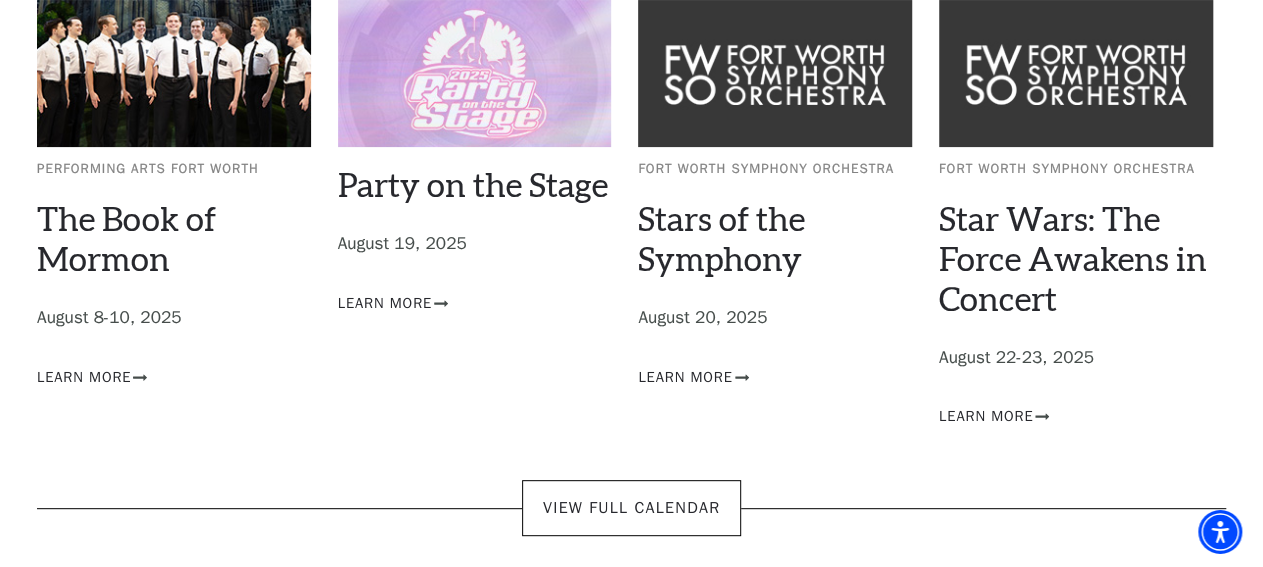 scroll, scrollTop: 208, scrollLeft: 0, axis: vertical 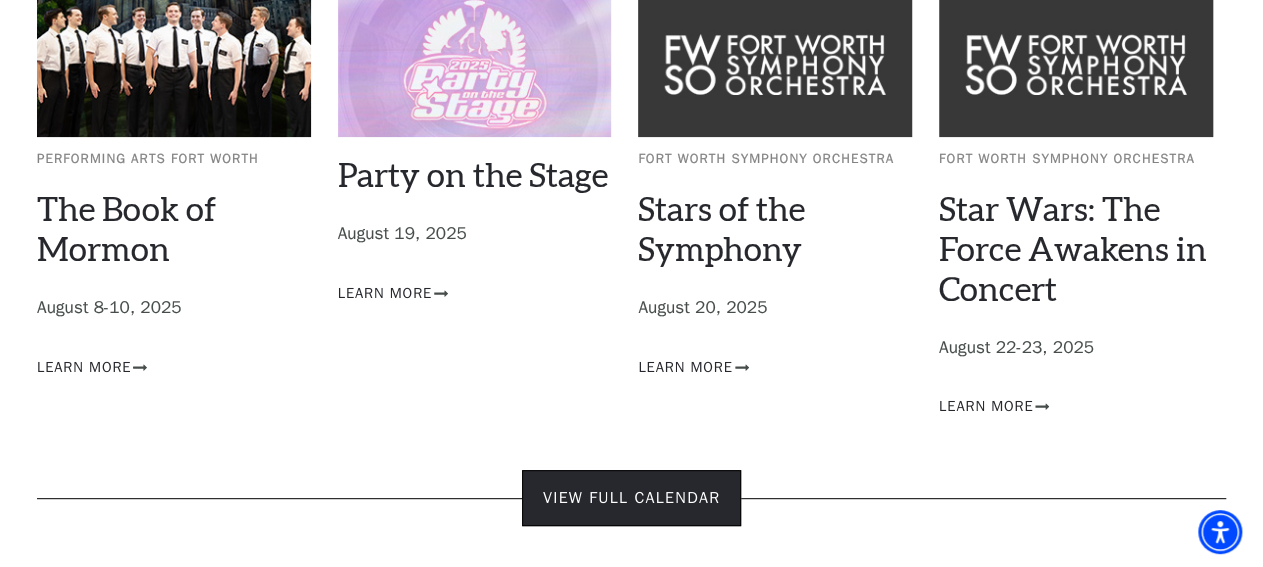 click on "View Full Calendar" at bounding box center [631, 498] 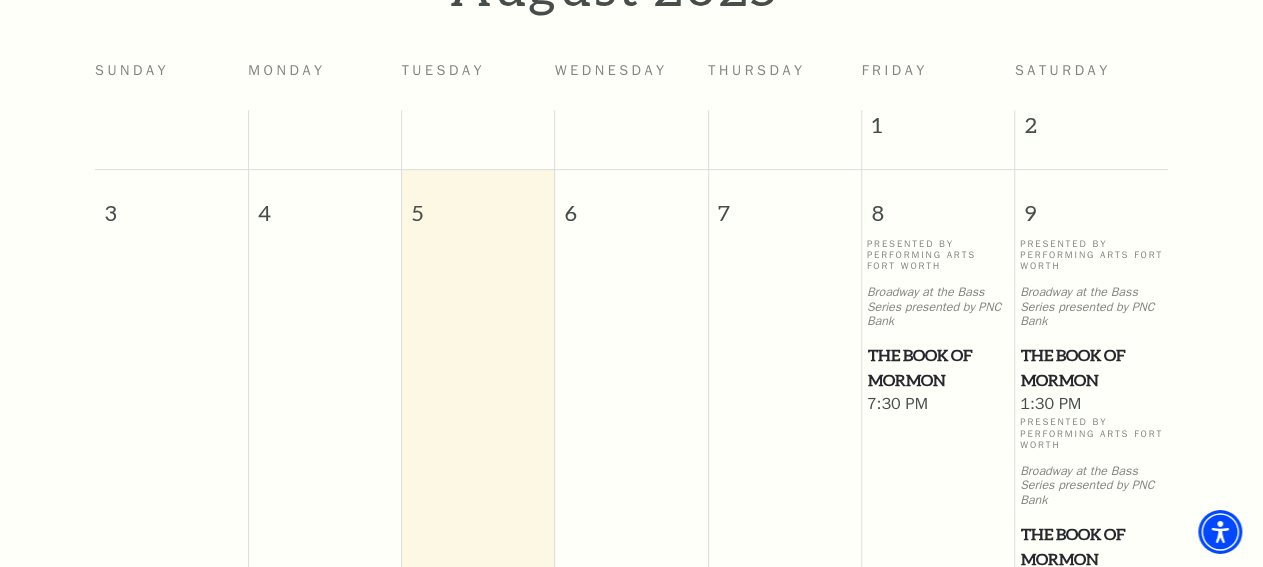 scroll, scrollTop: 72, scrollLeft: 0, axis: vertical 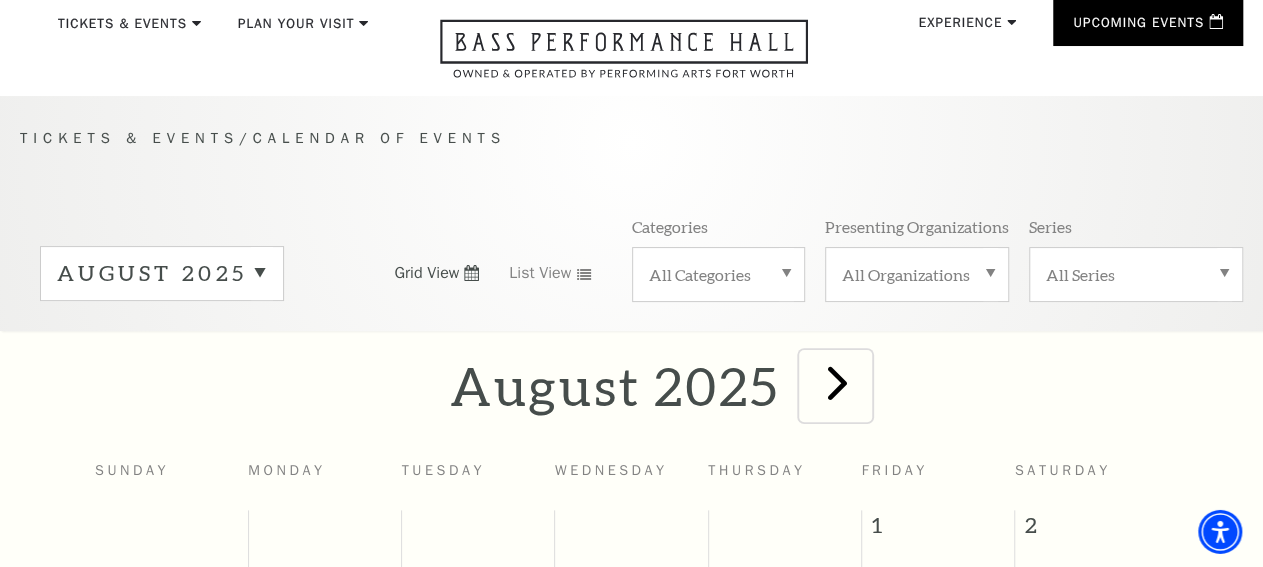 click at bounding box center [837, 382] 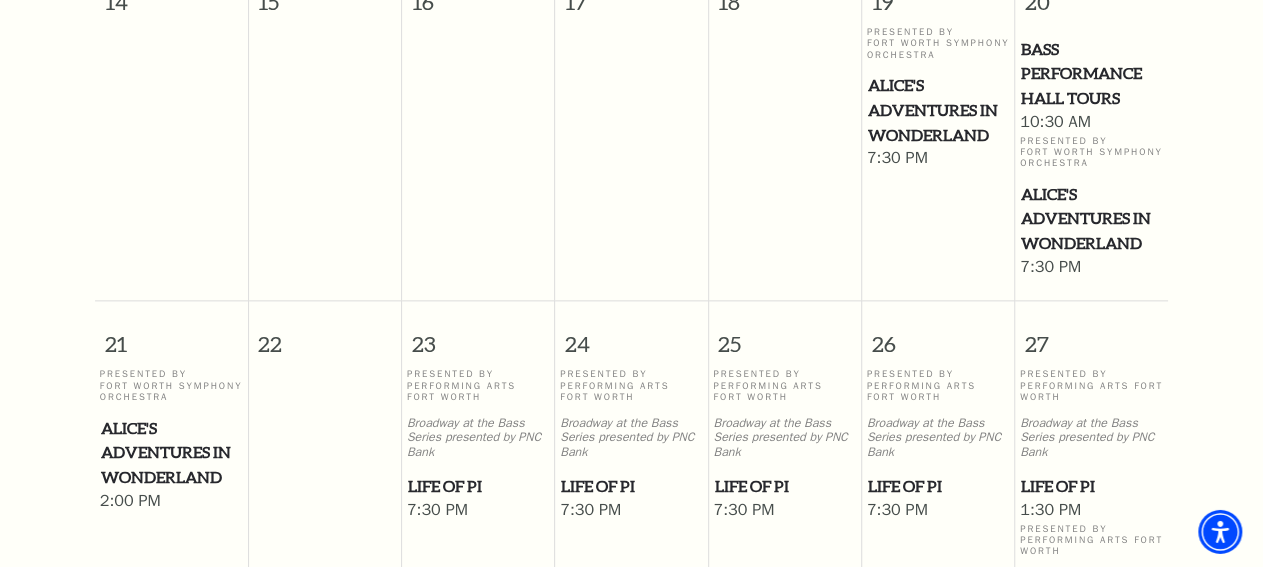 scroll, scrollTop: 1216, scrollLeft: 0, axis: vertical 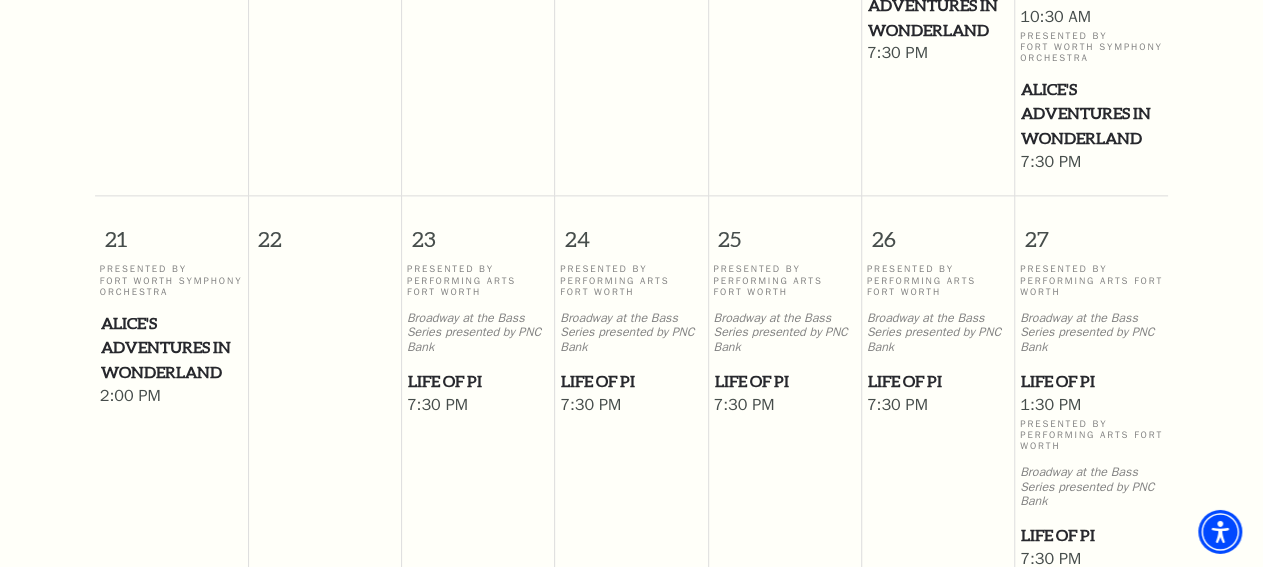 click on "Life of Pi" at bounding box center (938, 382) 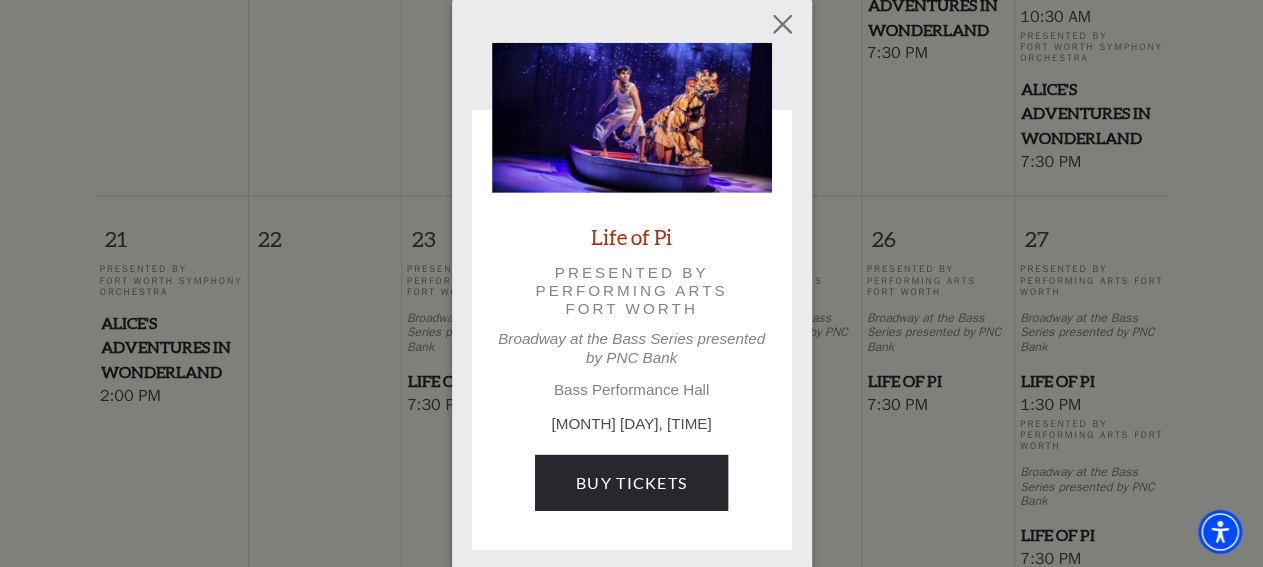 click on "Empty heading       Life of Pi   Presented by Performing Arts Fort Worth   Broadway at the Bass Series presented by PNC Bank   Bass Performance Hall
September 26, 7:30 PM
Buy Tickets" at bounding box center [631, 285] 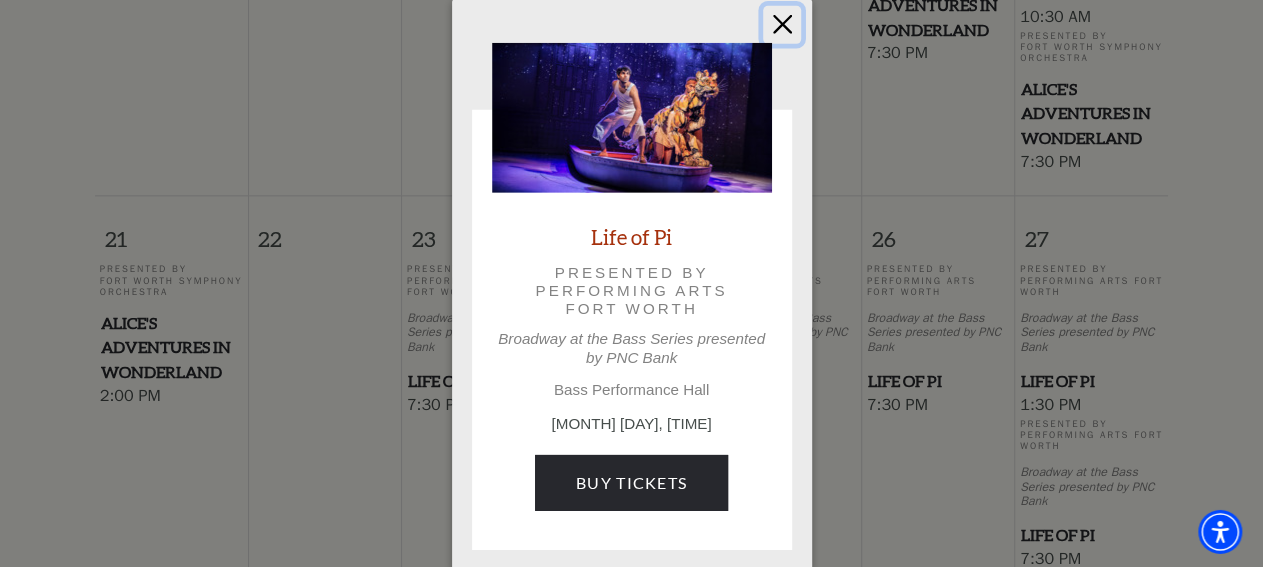 click at bounding box center (782, 25) 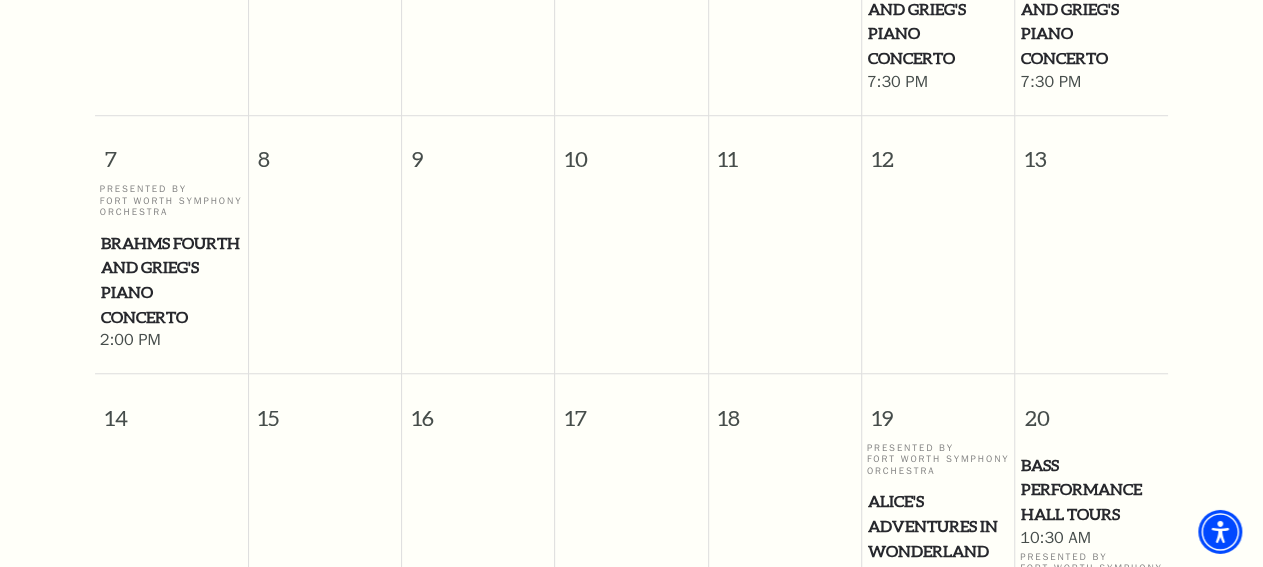 scroll, scrollTop: 0, scrollLeft: 0, axis: both 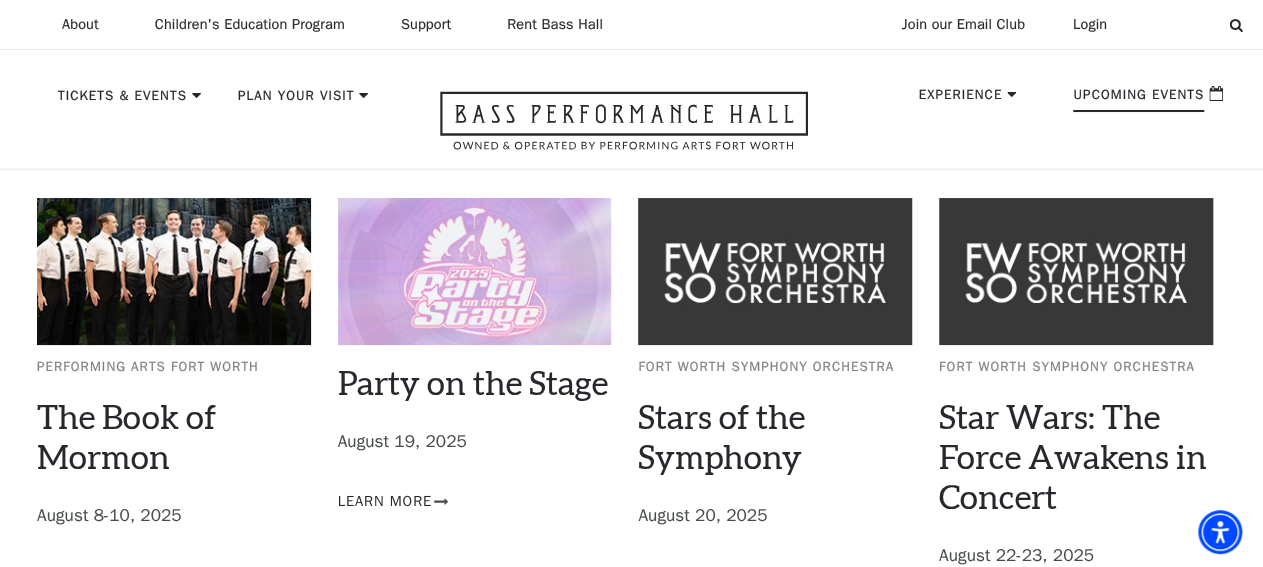 click on "Upcoming Events" at bounding box center (1138, 100) 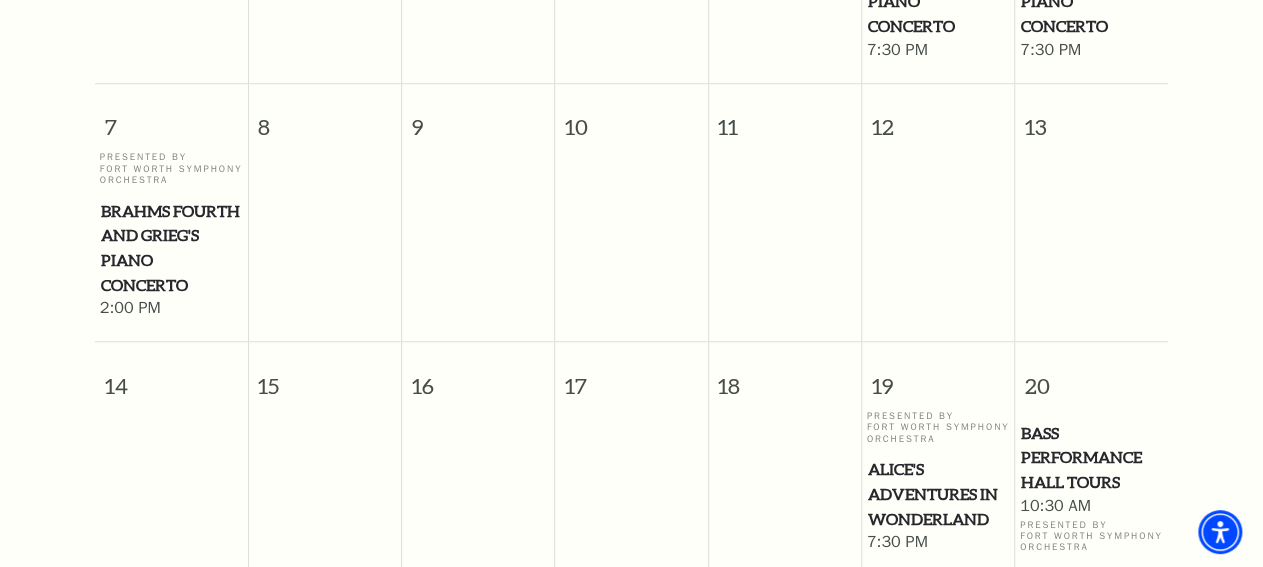 scroll, scrollTop: 0, scrollLeft: 0, axis: both 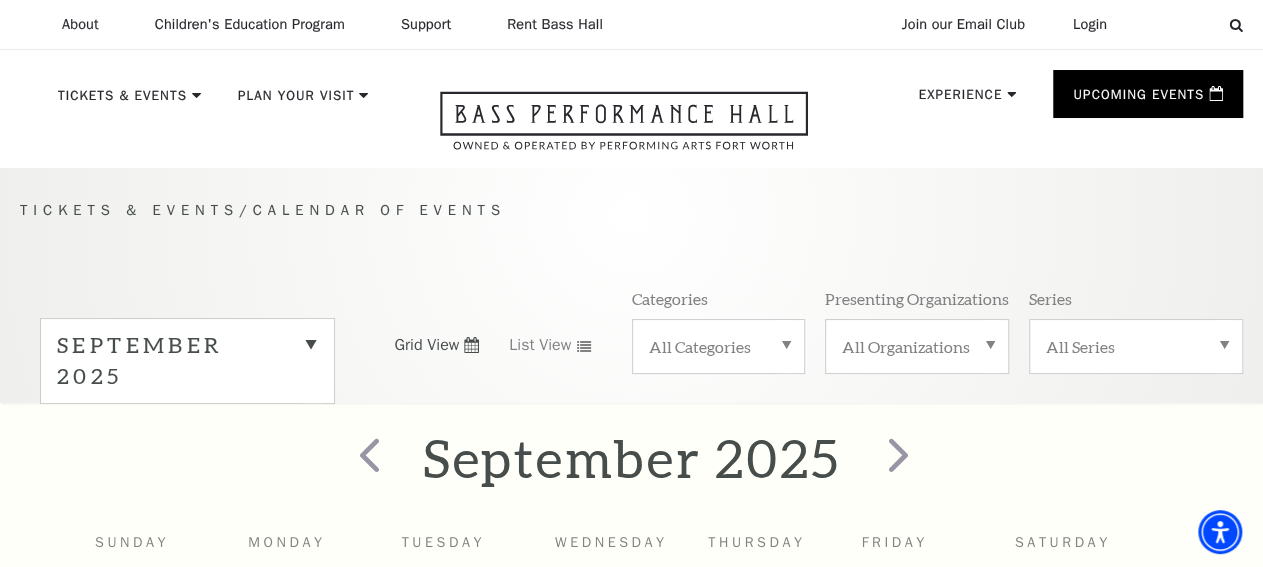 click on "September 2025" at bounding box center [187, 361] 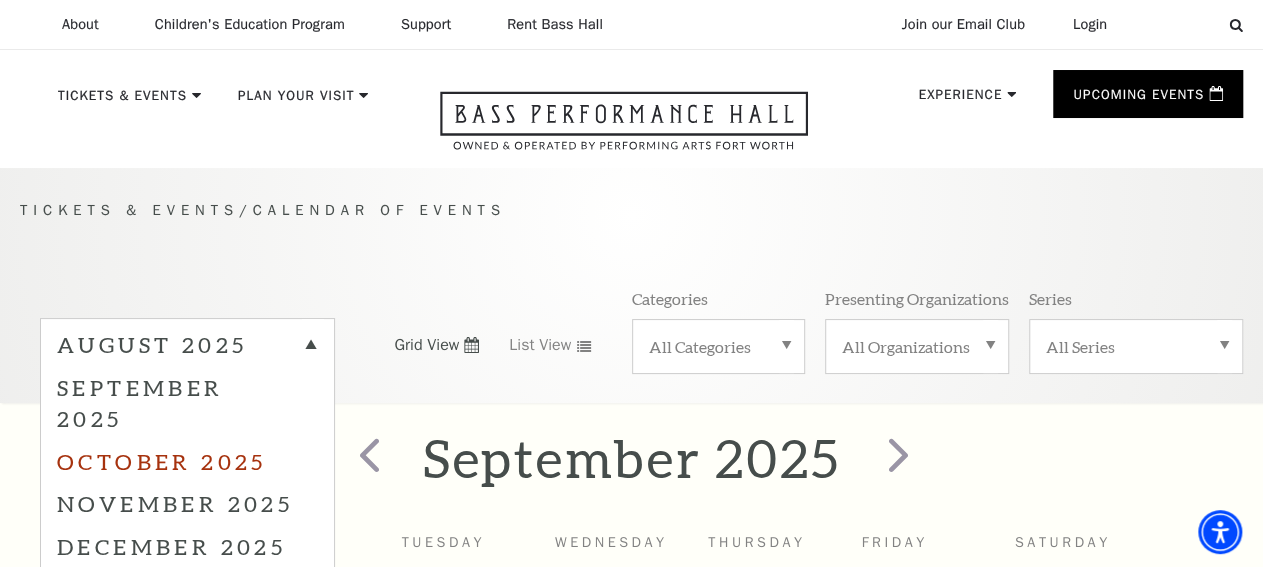 click on "October 2025" at bounding box center [187, 461] 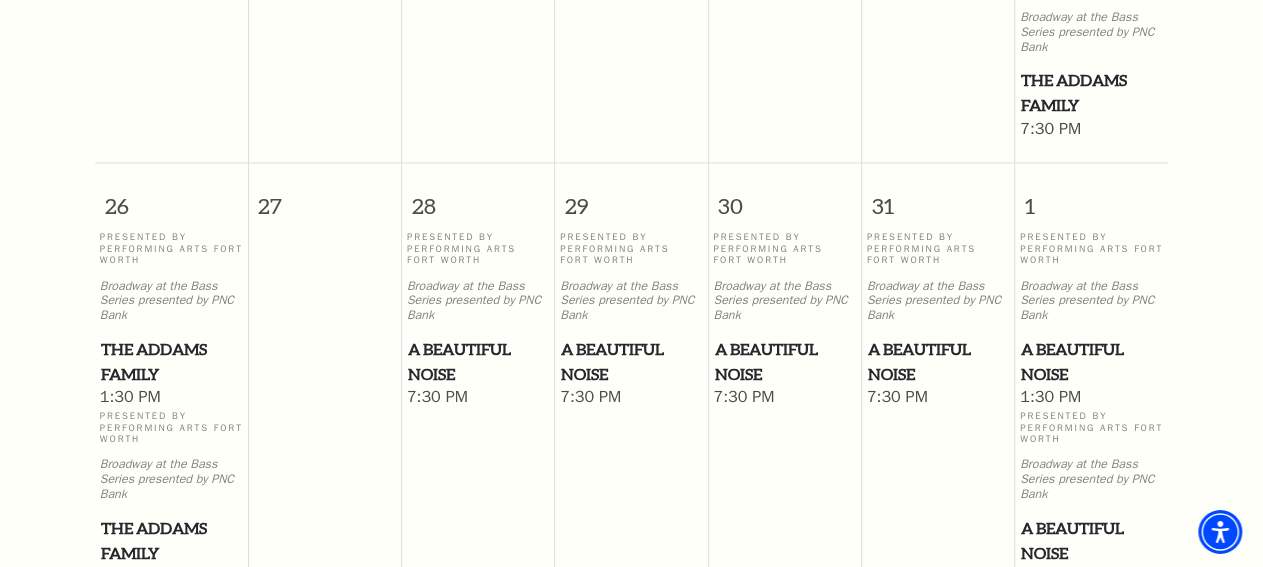 scroll, scrollTop: 1736, scrollLeft: 0, axis: vertical 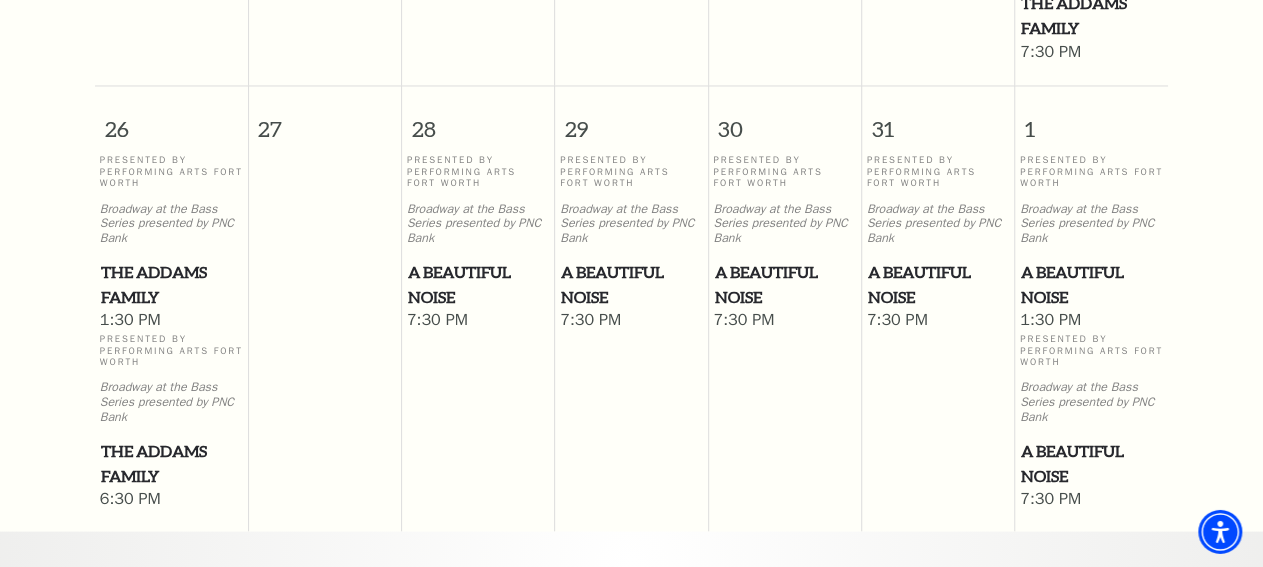 click on "A Beautiful Noise" at bounding box center (1091, 284) 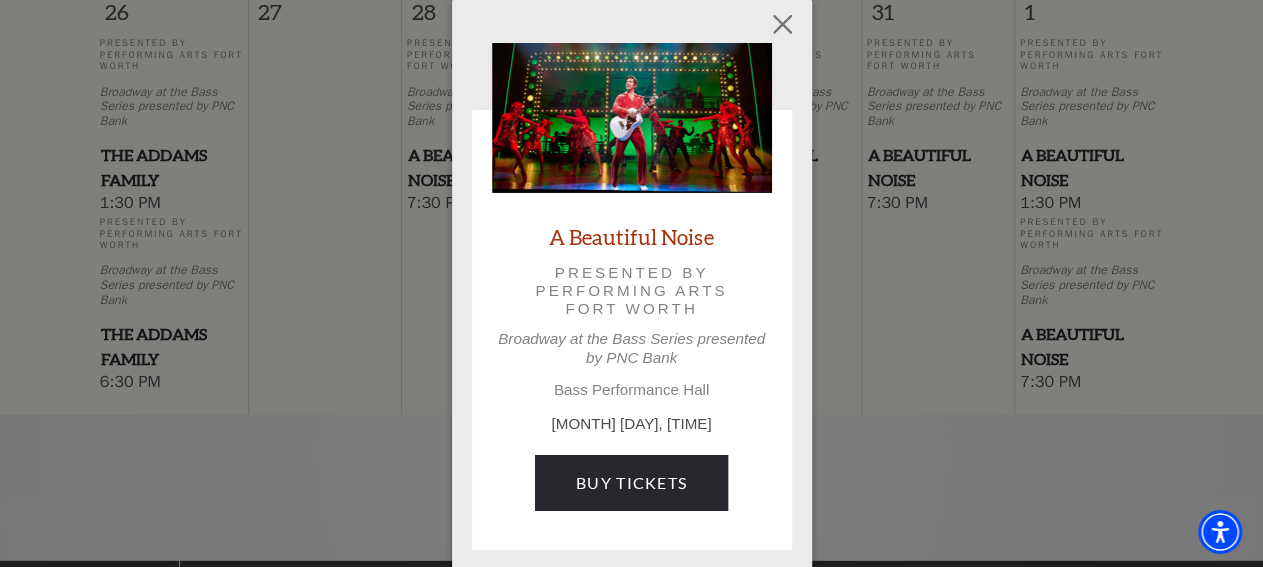 scroll, scrollTop: 1944, scrollLeft: 0, axis: vertical 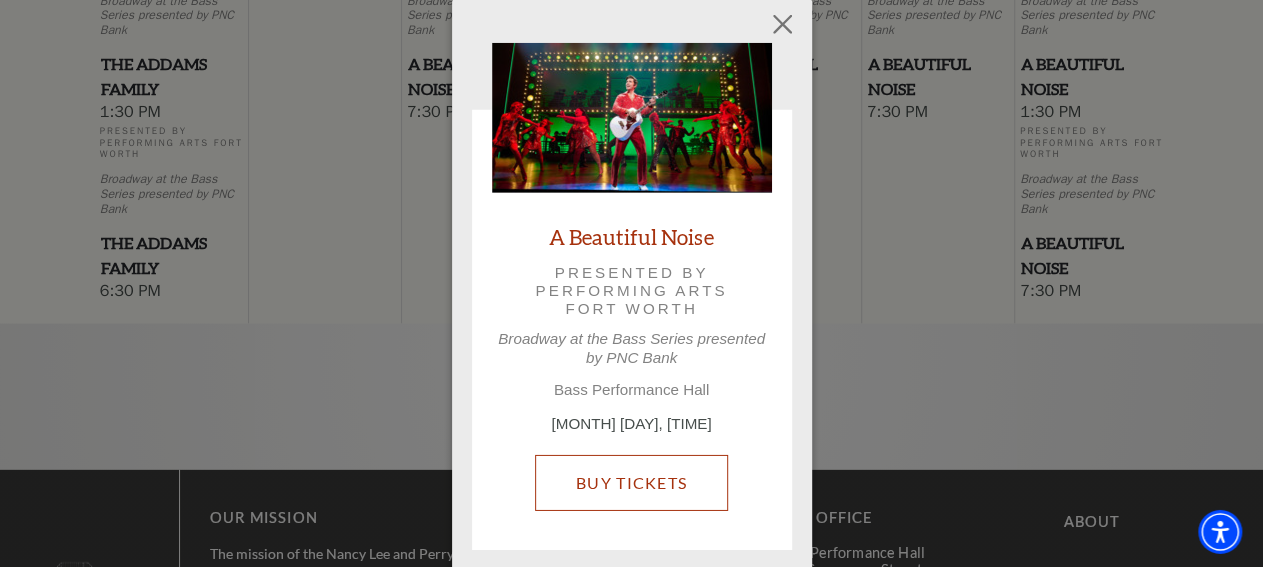 click on "Buy Tickets" at bounding box center (631, 483) 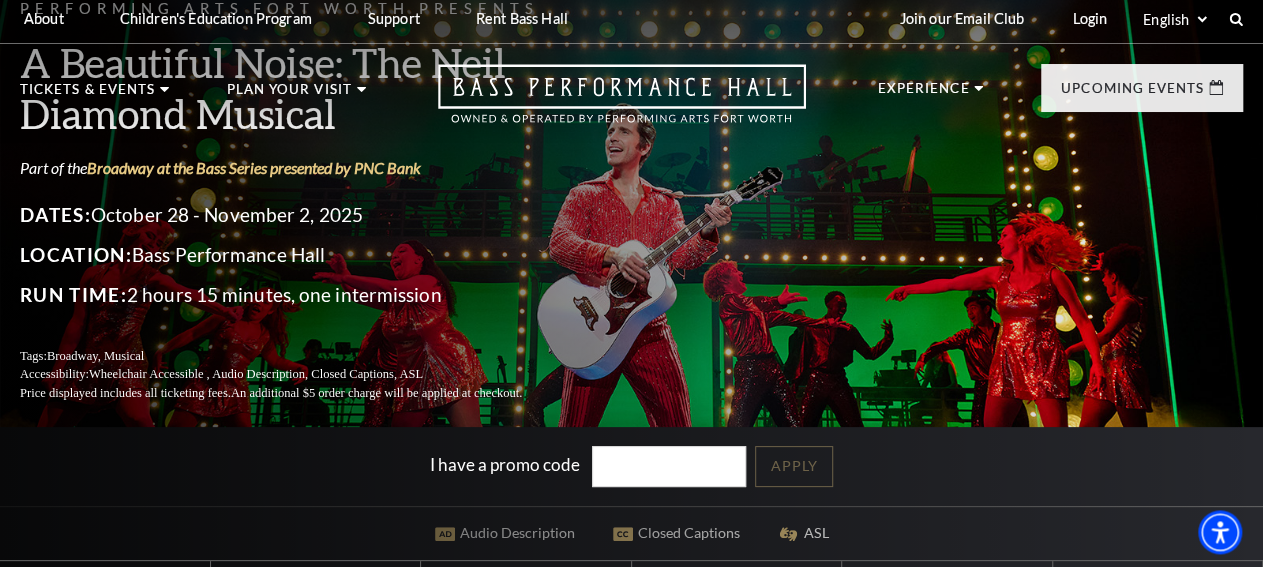 scroll, scrollTop: 0, scrollLeft: 0, axis: both 